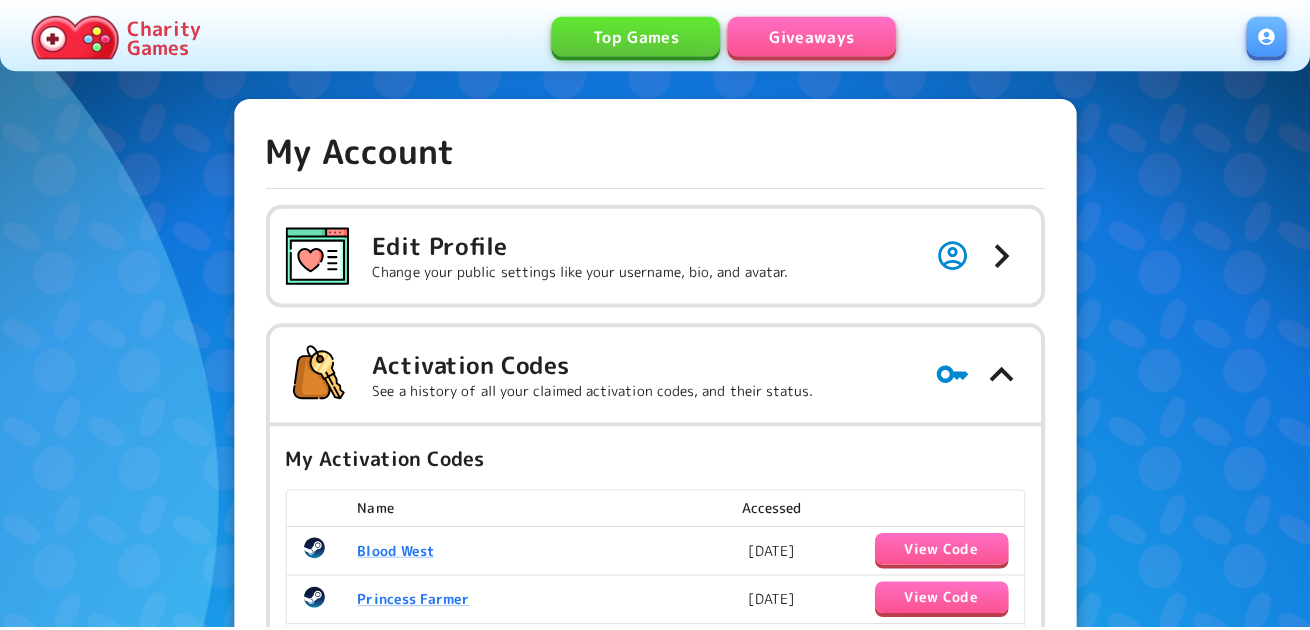 scroll, scrollTop: 0, scrollLeft: 0, axis: both 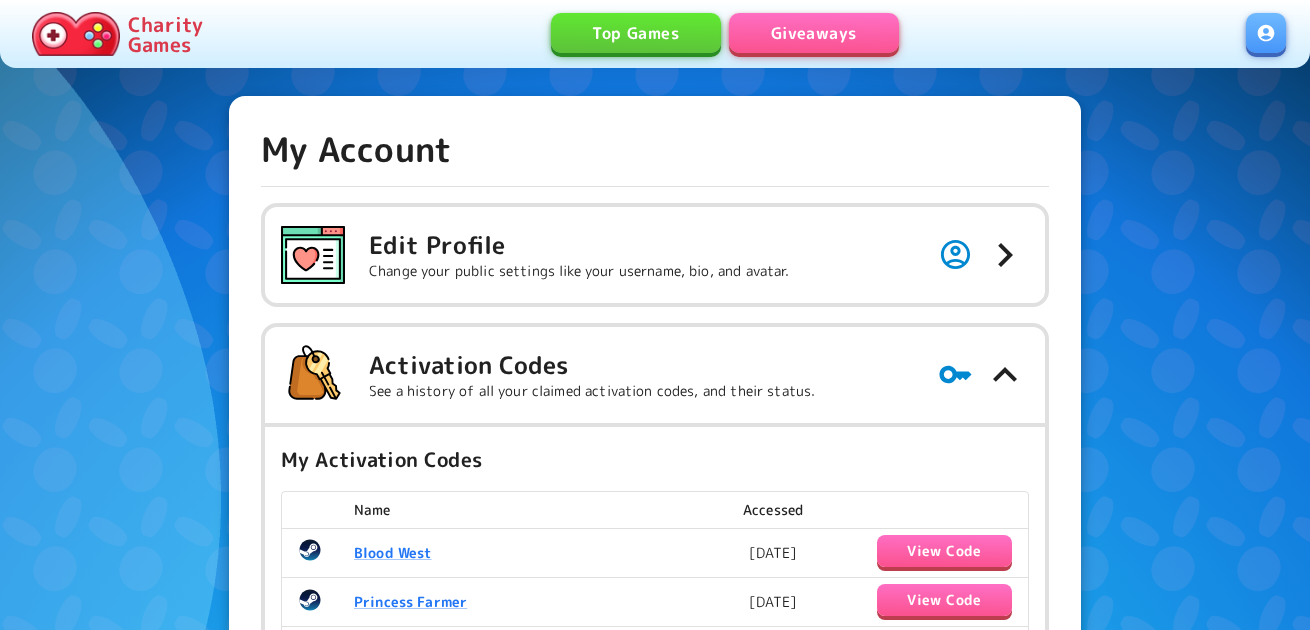 click on "Giveaways" at bounding box center [814, 33] 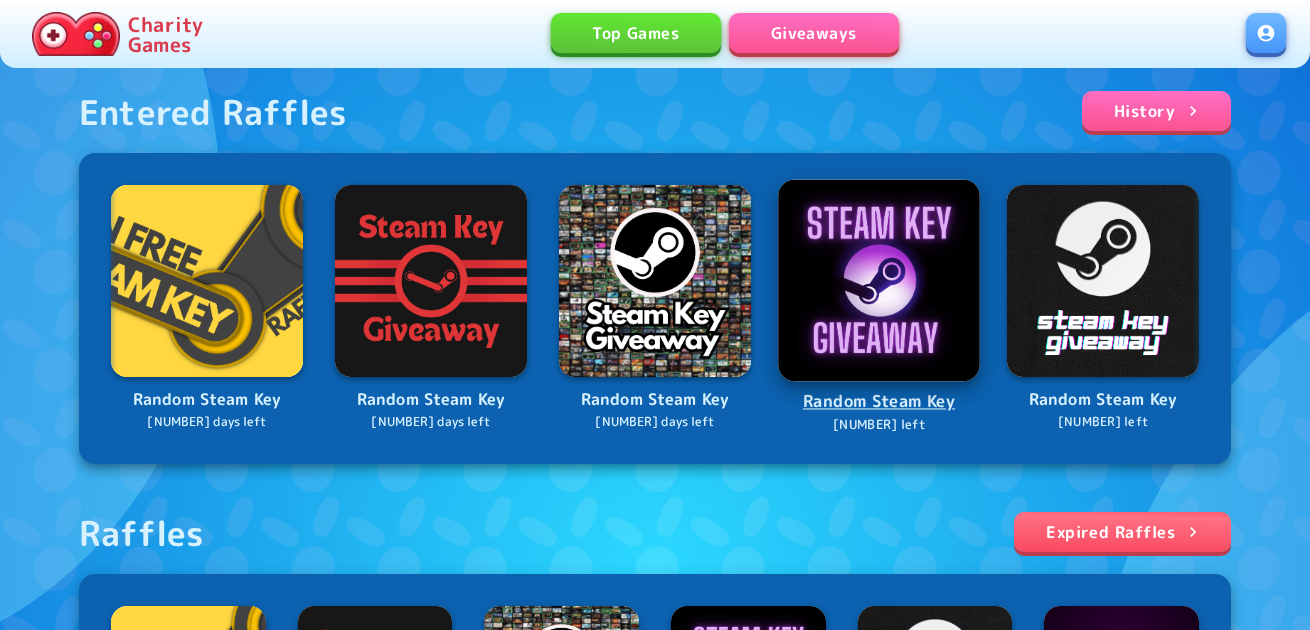 scroll, scrollTop: 300, scrollLeft: 0, axis: vertical 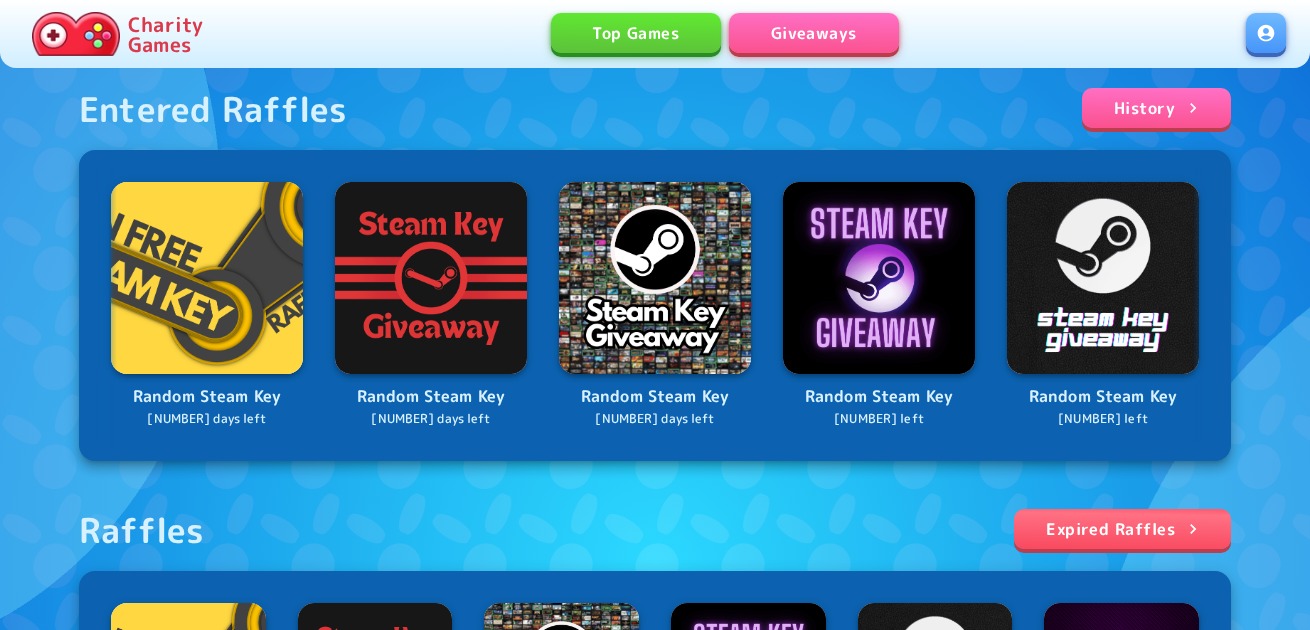 click at bounding box center (1266, 33) 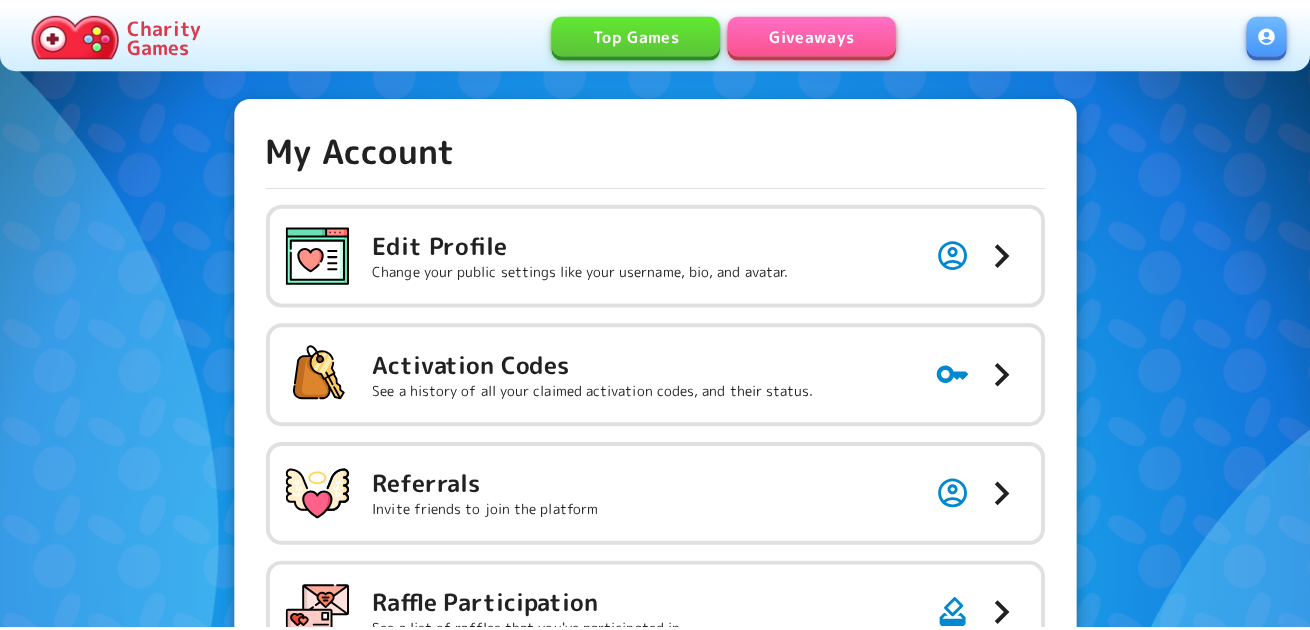 scroll, scrollTop: 0, scrollLeft: 0, axis: both 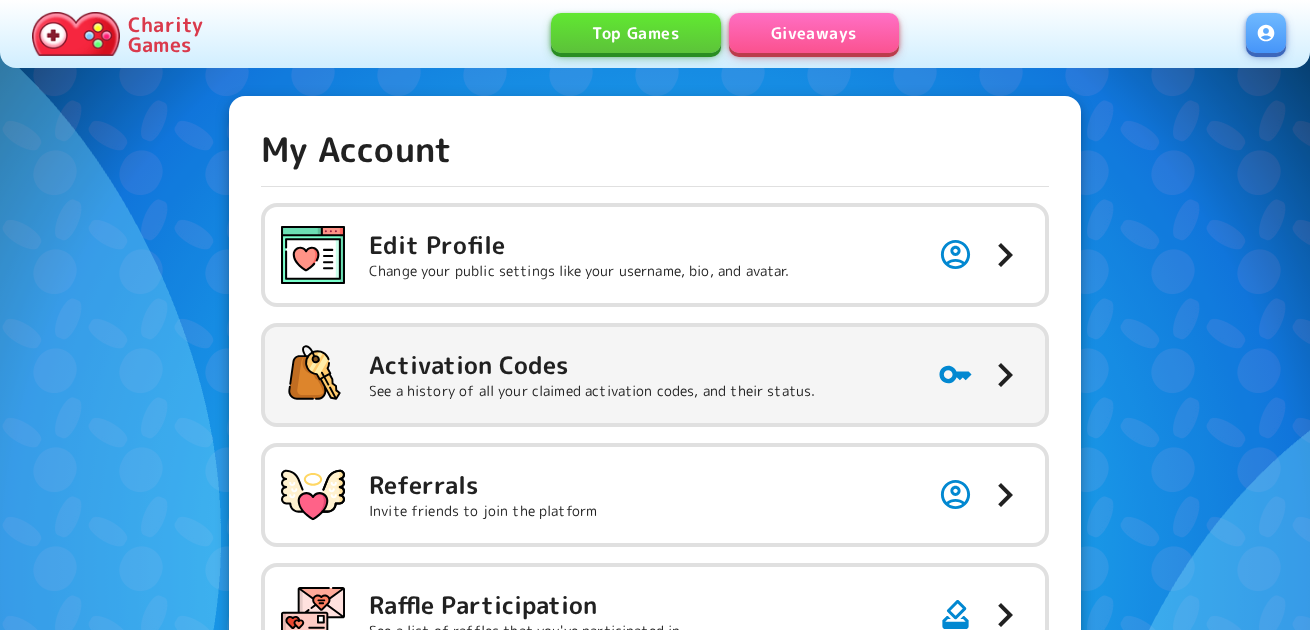 click on "Activation Codes" at bounding box center [579, 245] 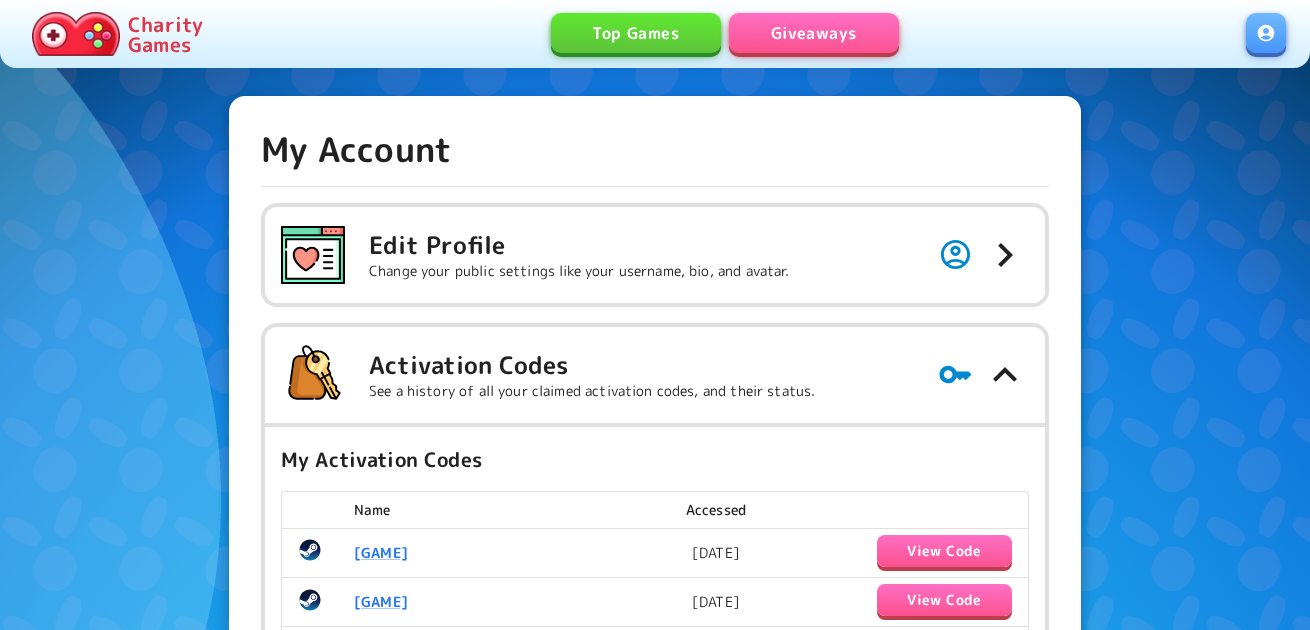 click on "Charity
Games Top Games Giveaways" at bounding box center [655, 34] 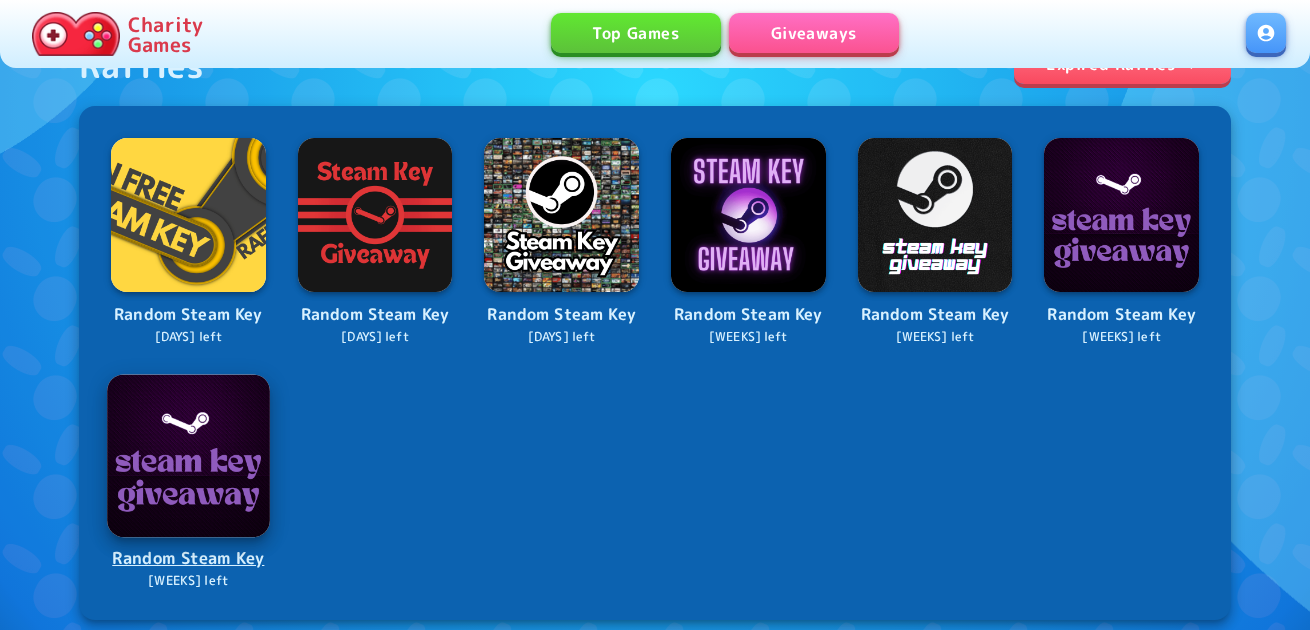 scroll, scrollTop: 800, scrollLeft: 0, axis: vertical 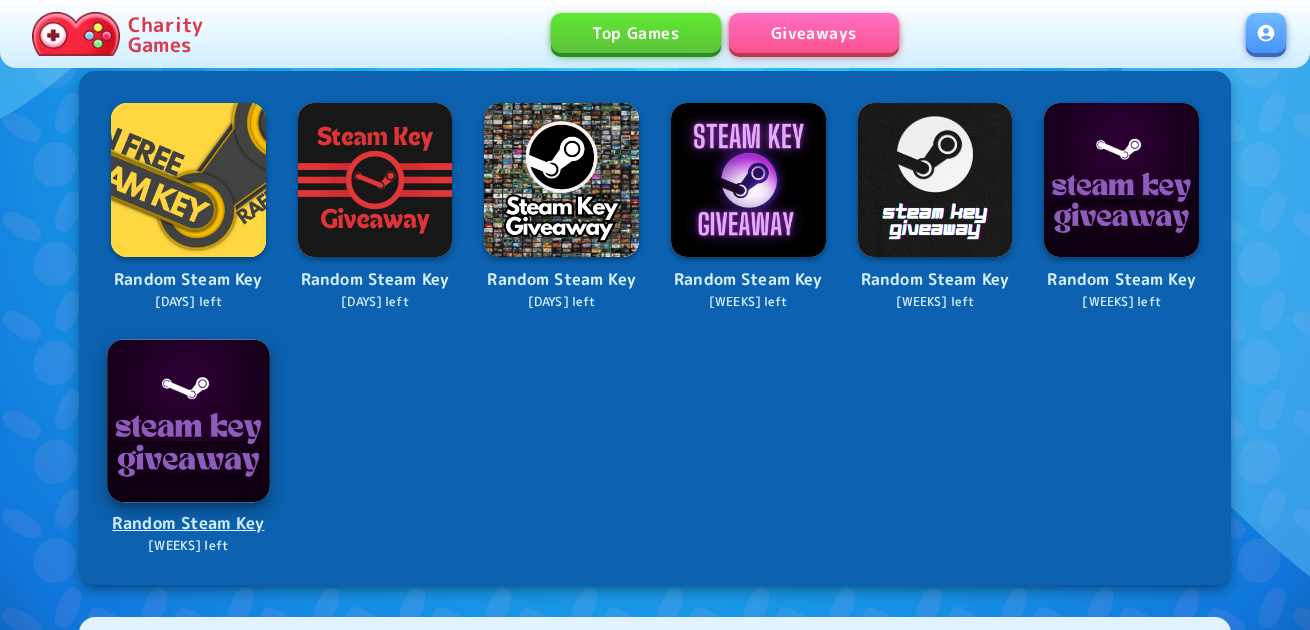 click at bounding box center [188, 420] 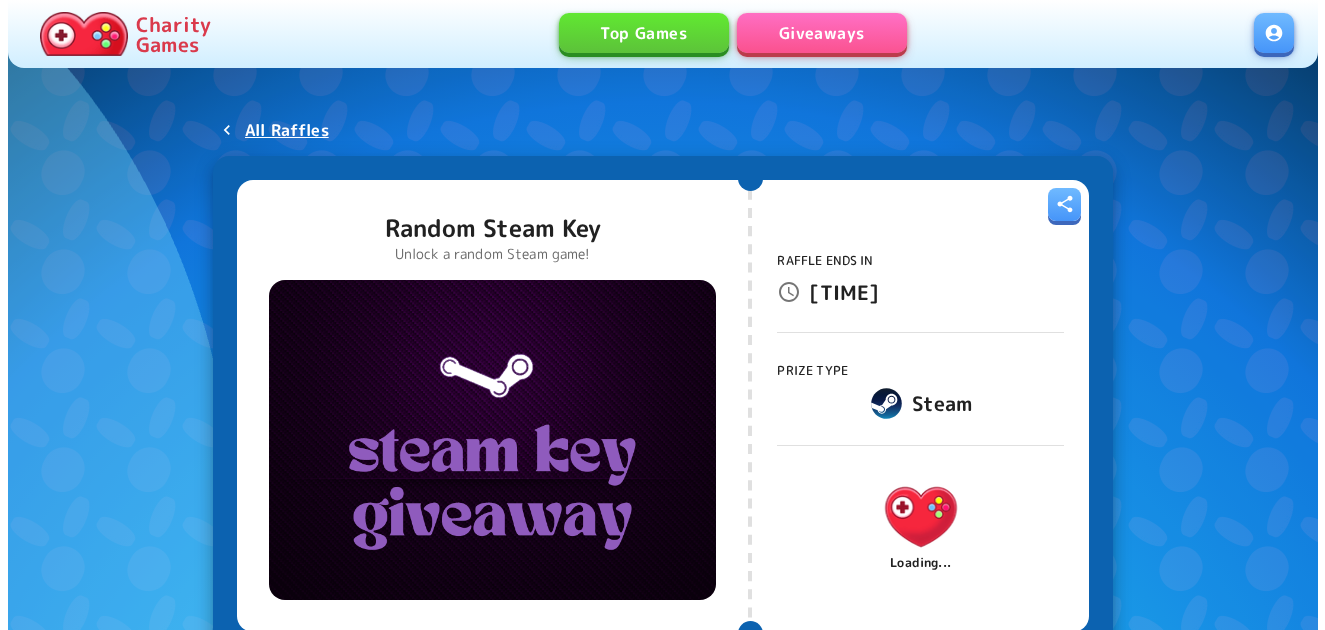 scroll, scrollTop: 0, scrollLeft: 0, axis: both 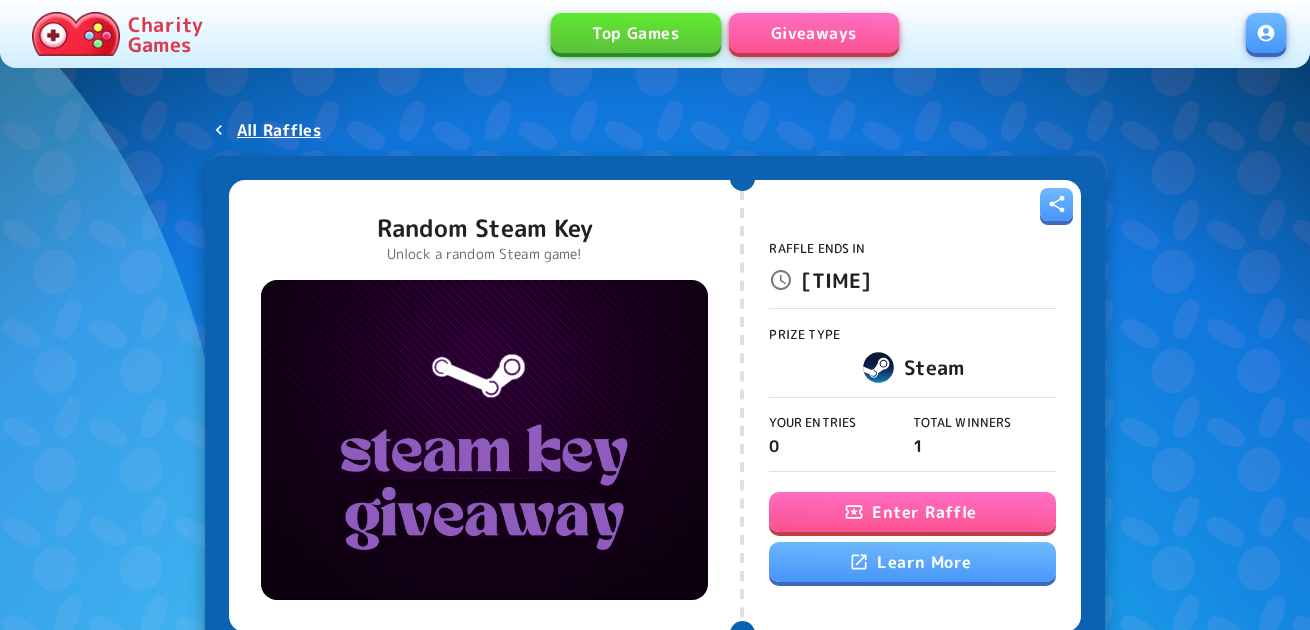 click on "Enter Raffle" at bounding box center [912, 512] 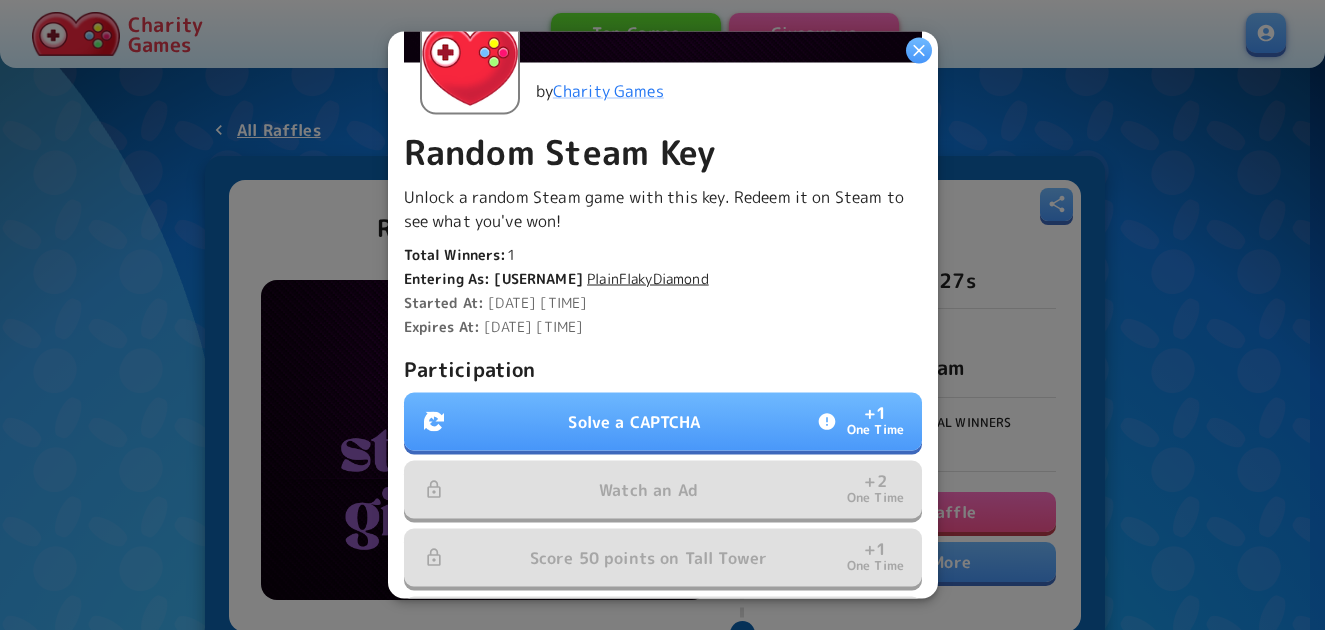 scroll, scrollTop: 500, scrollLeft: 0, axis: vertical 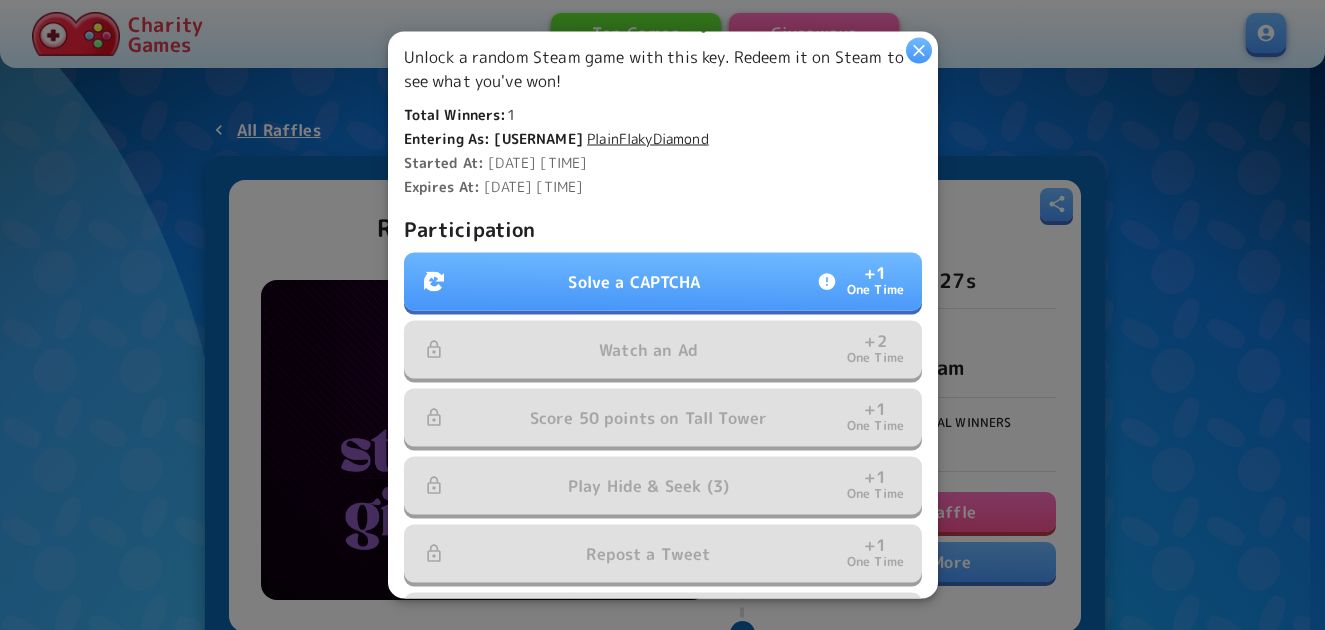 click on "Solve a CAPTCHA + 1 One Time" at bounding box center [663, 282] 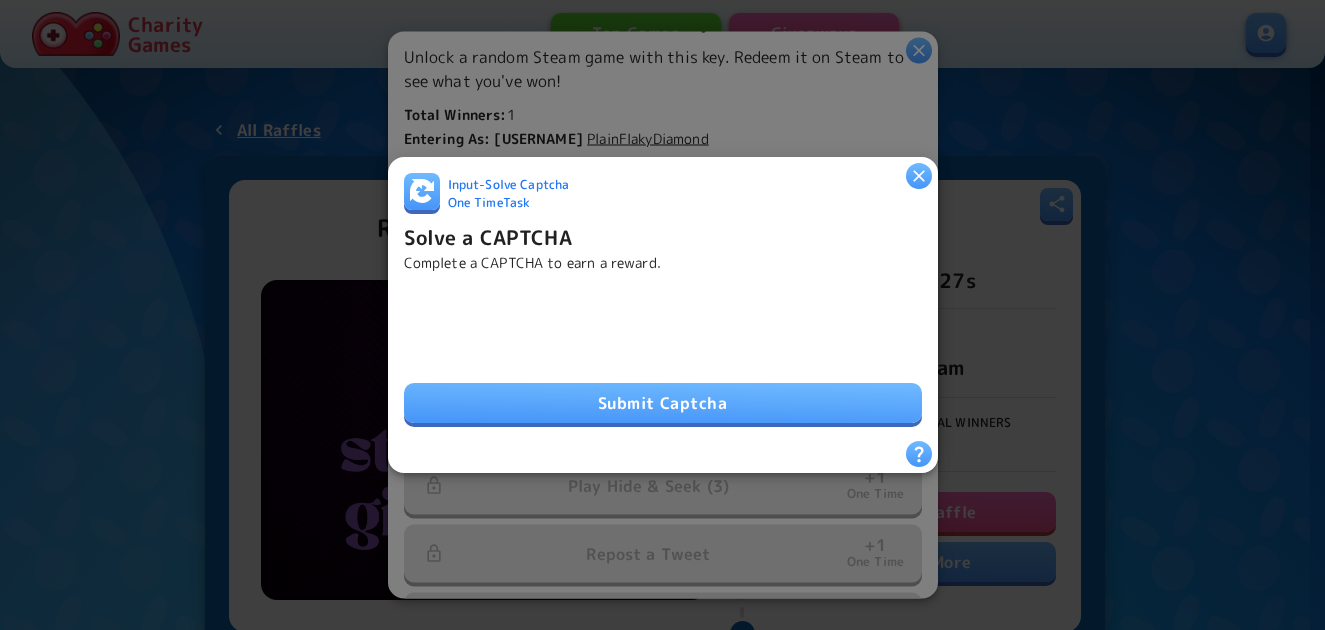 click on "Submit Captcha" at bounding box center [663, 403] 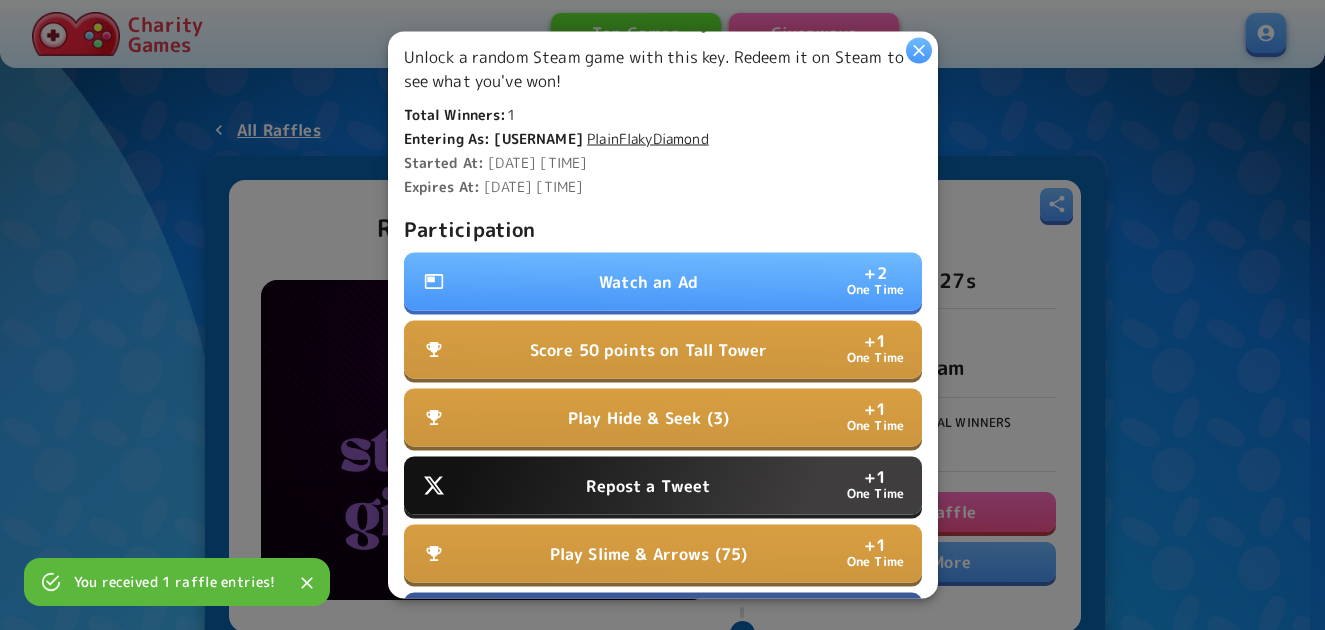 click on "Watch an Ad + 2 One Time" at bounding box center [663, 282] 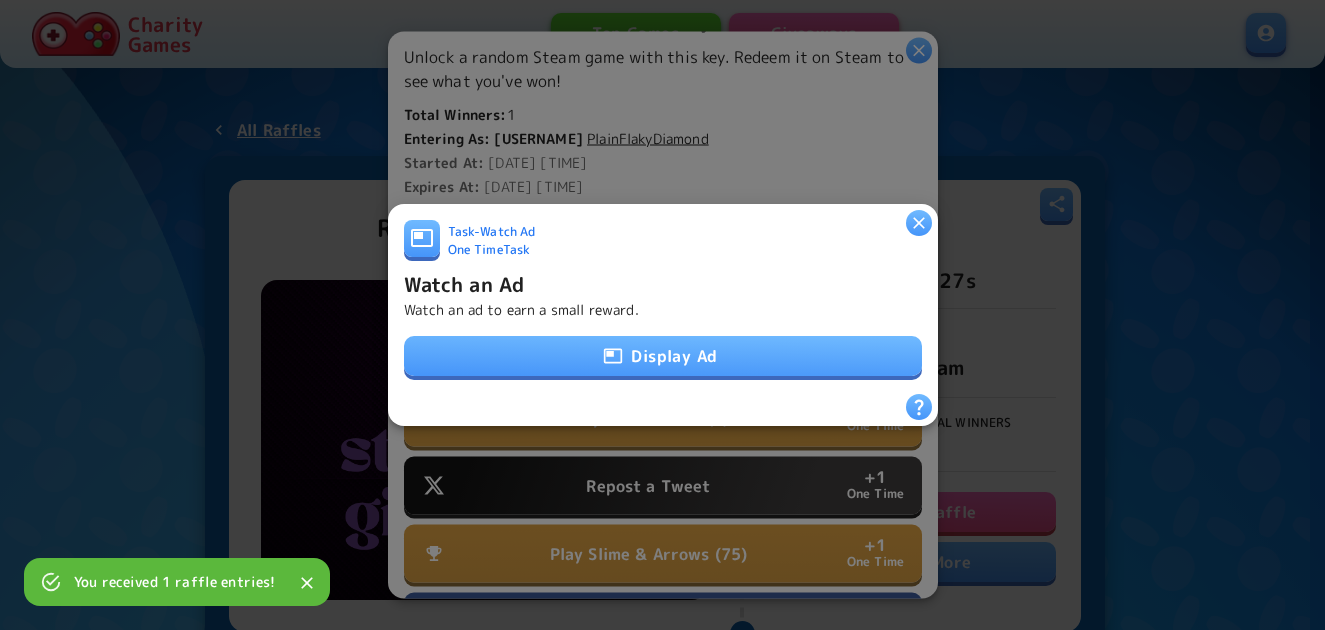 click on "Display Ad" at bounding box center (663, 356) 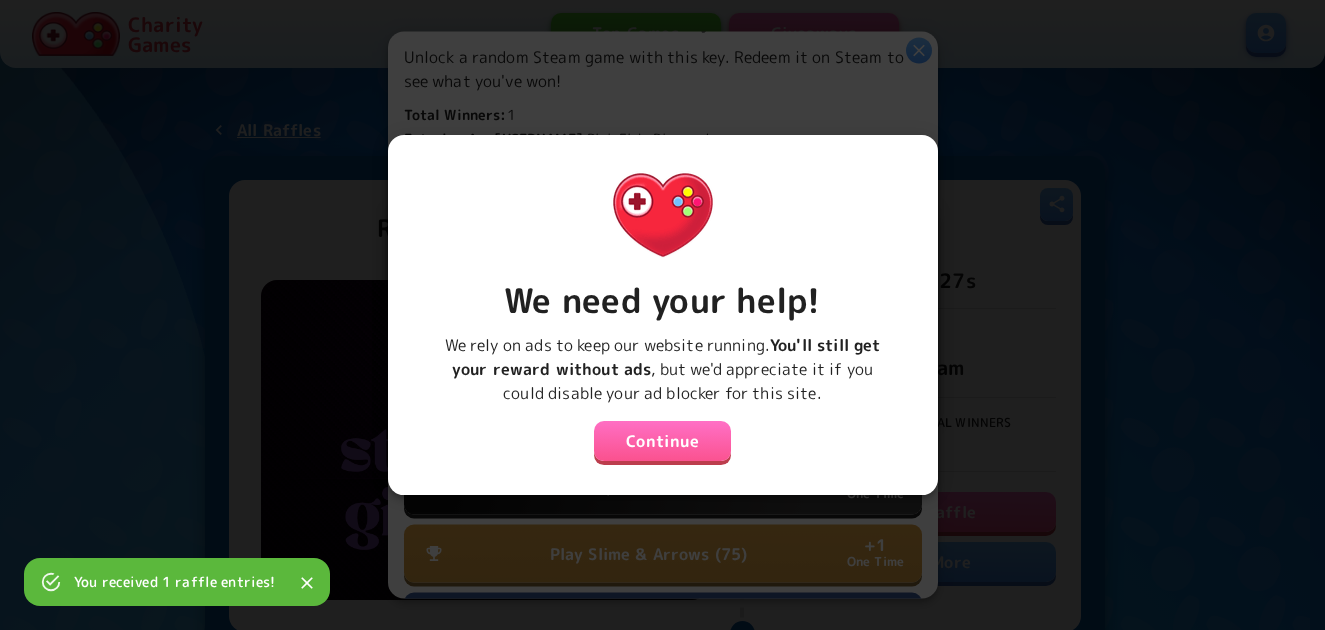 click on "Continue" at bounding box center [663, 441] 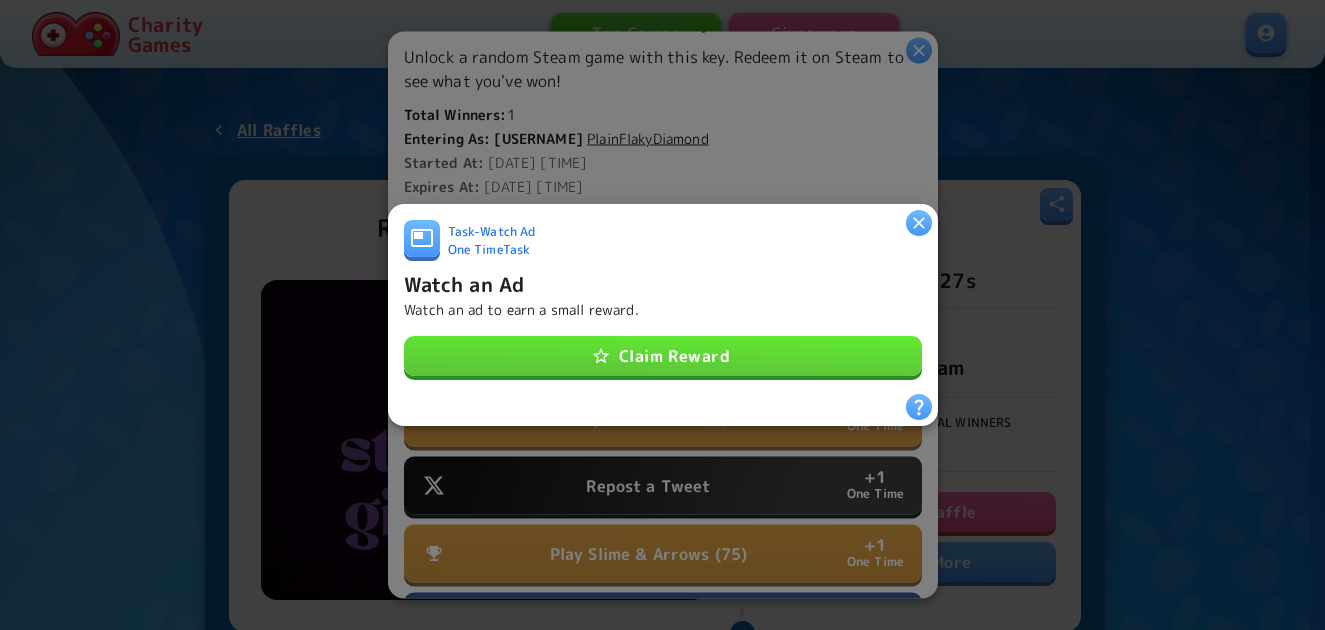 click on "Claim Reward" at bounding box center [663, 356] 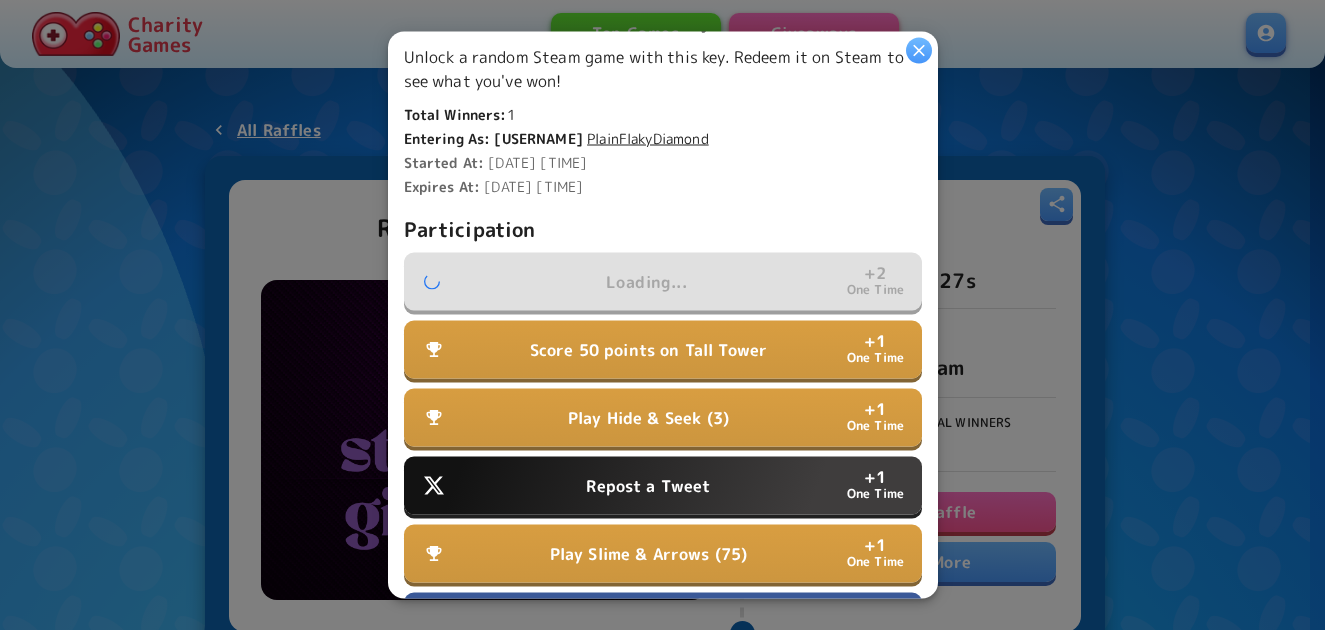 click on "Repost a Tweet + 1 One Time" at bounding box center [663, 486] 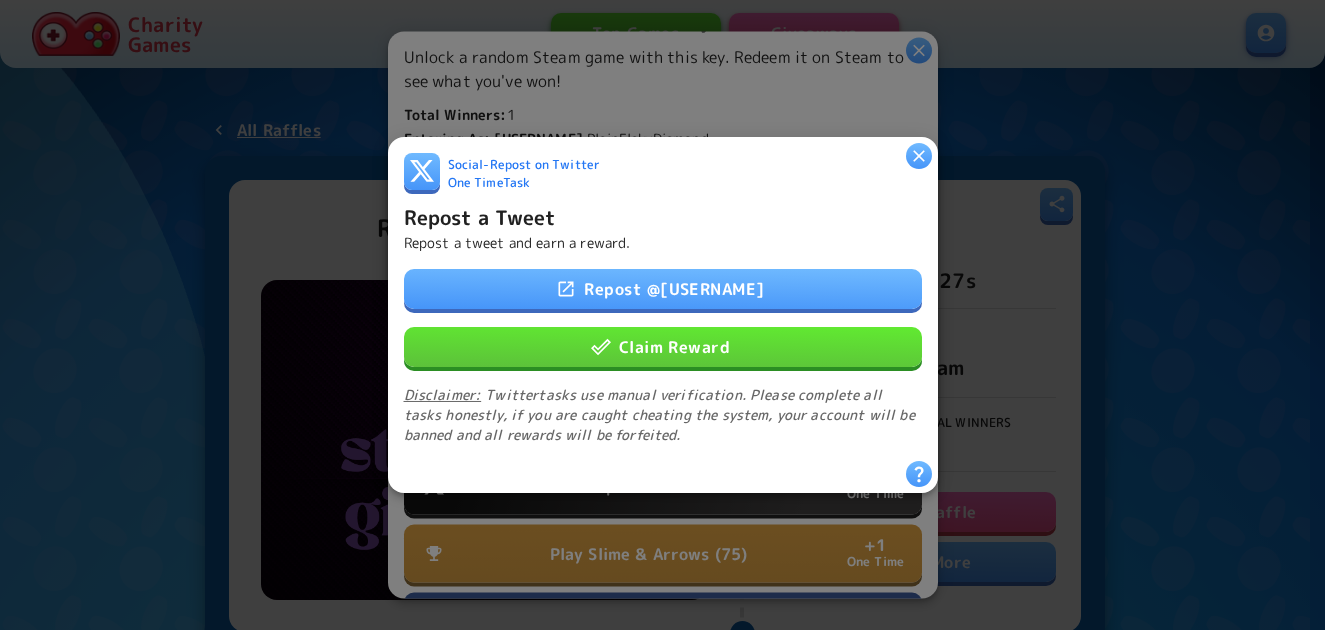 click on "Claim Reward" at bounding box center (663, 347) 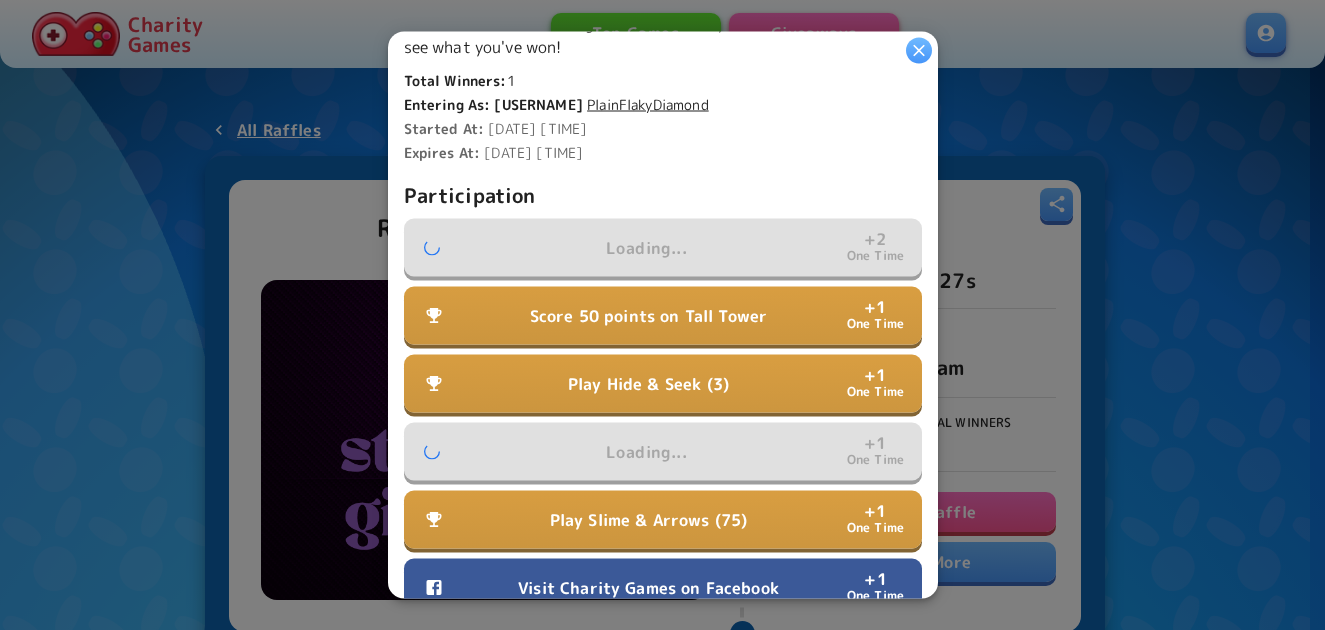 scroll, scrollTop: 600, scrollLeft: 0, axis: vertical 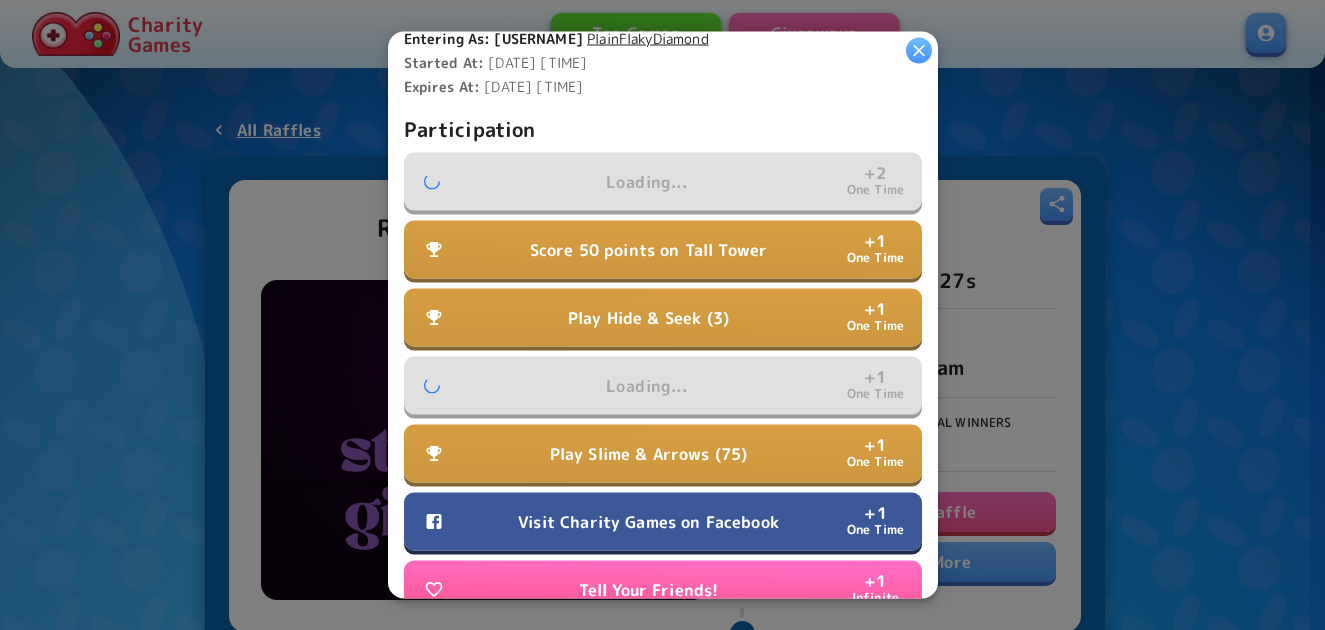 click on "Visit Charity Games on Facebook" at bounding box center (648, 522) 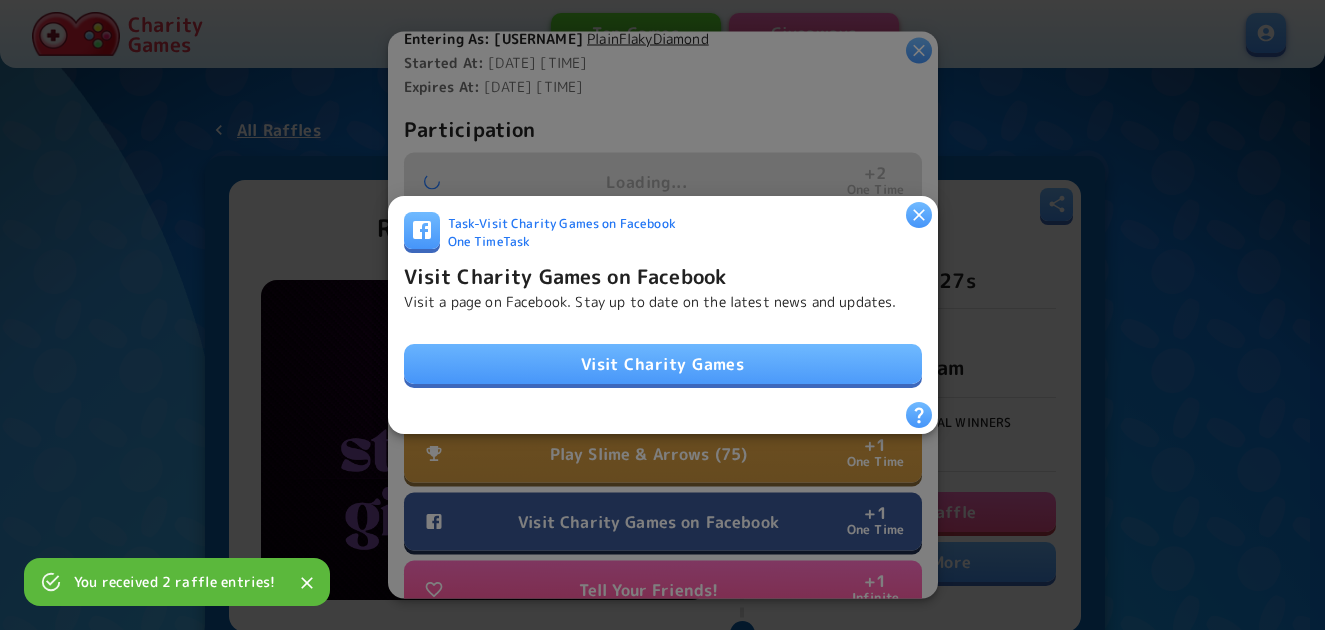 click on "Visit Charity Games" at bounding box center [663, 364] 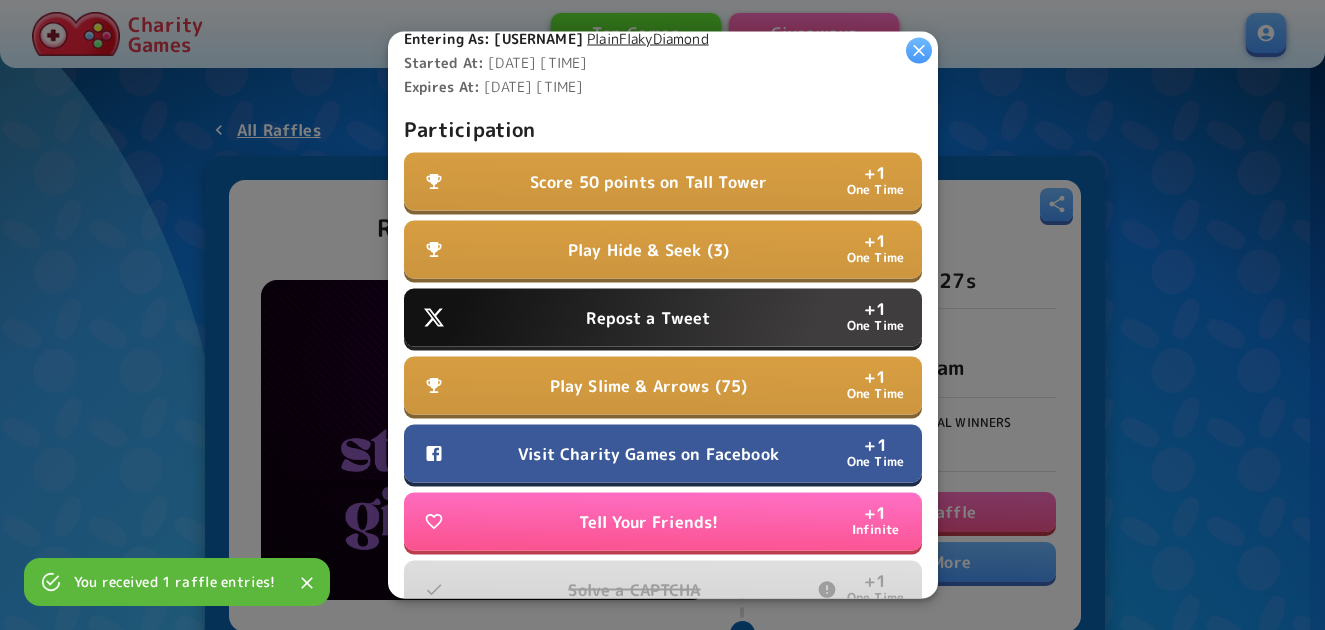 click on "Score 50 points on Tall Tower" at bounding box center [648, 182] 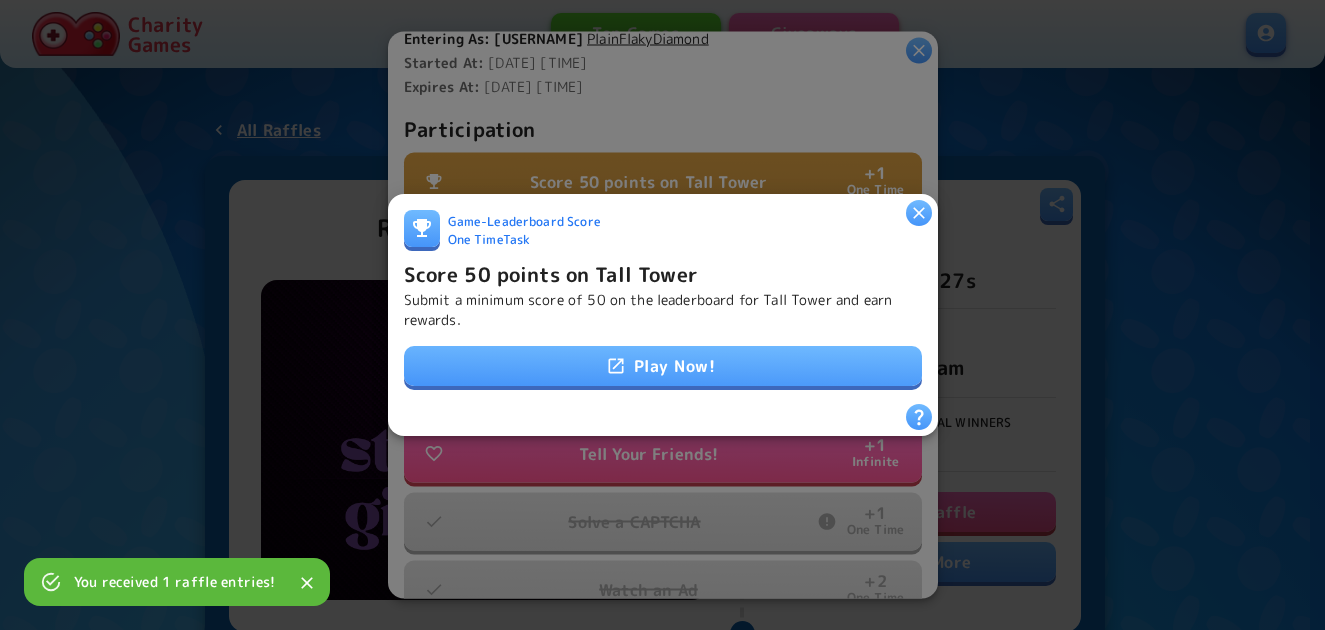 click on "Play Now!" at bounding box center (663, 366) 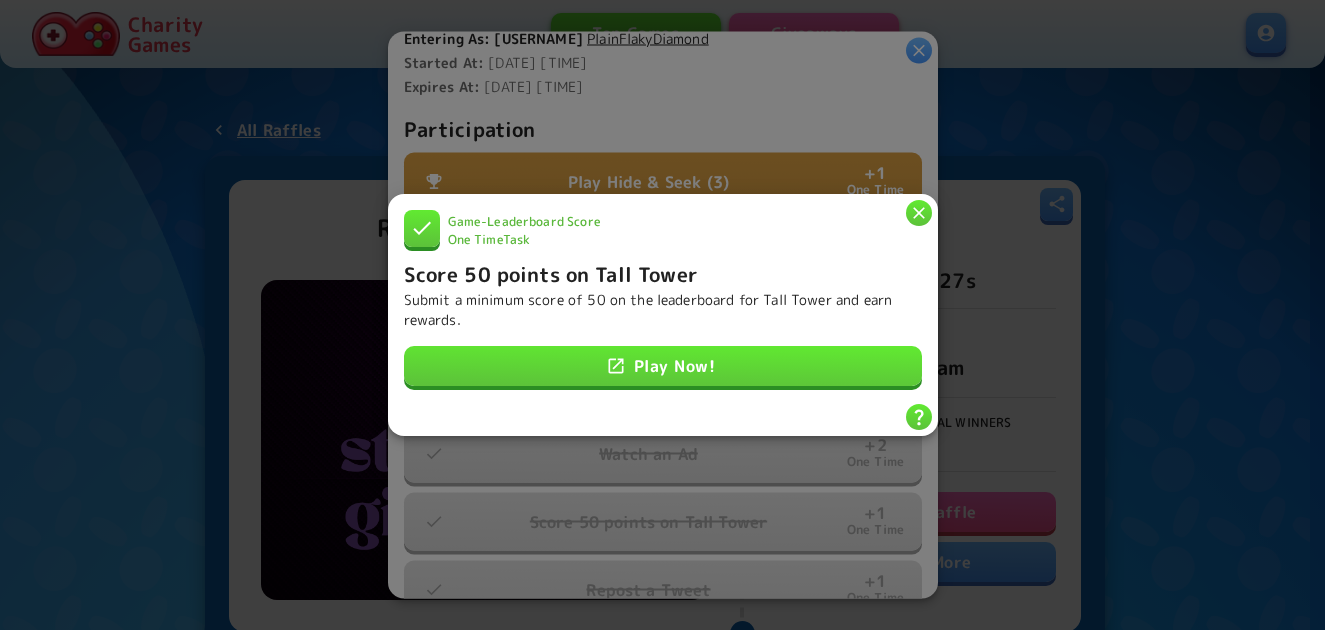 click on "Submit a minimum score of 50 on the leaderboard for Tall Tower and earn rewards." at bounding box center [663, 310] 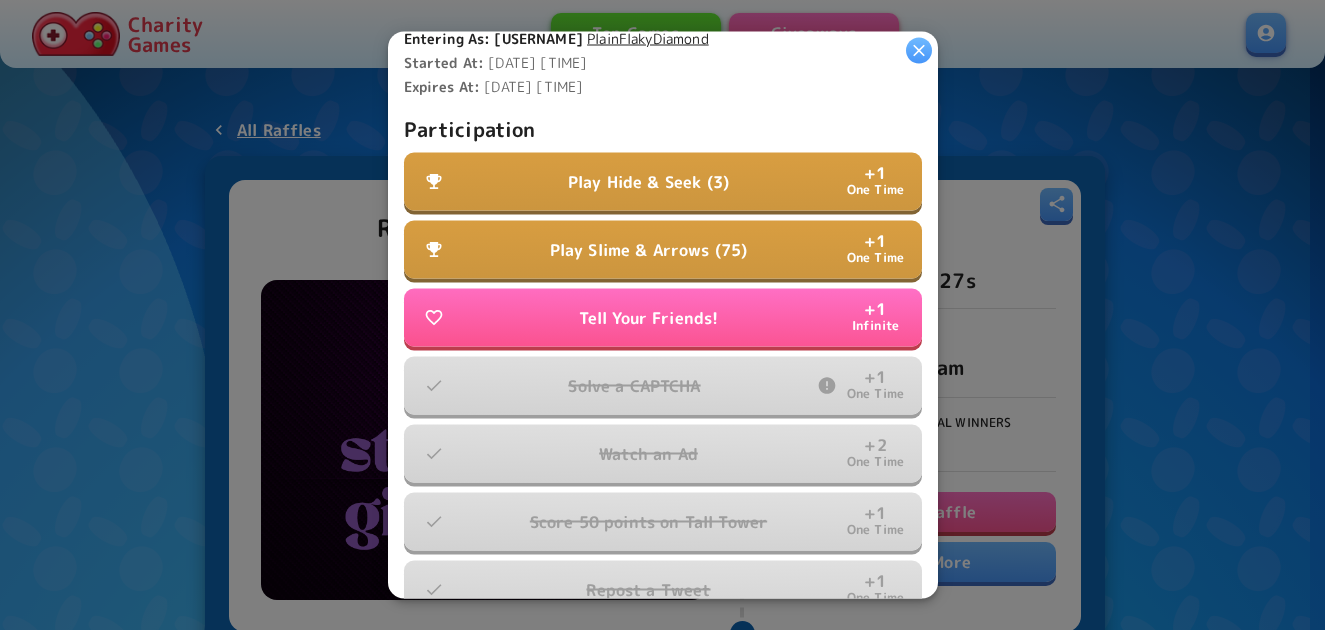 click on "Play Hide & Seek (3)" at bounding box center (648, 182) 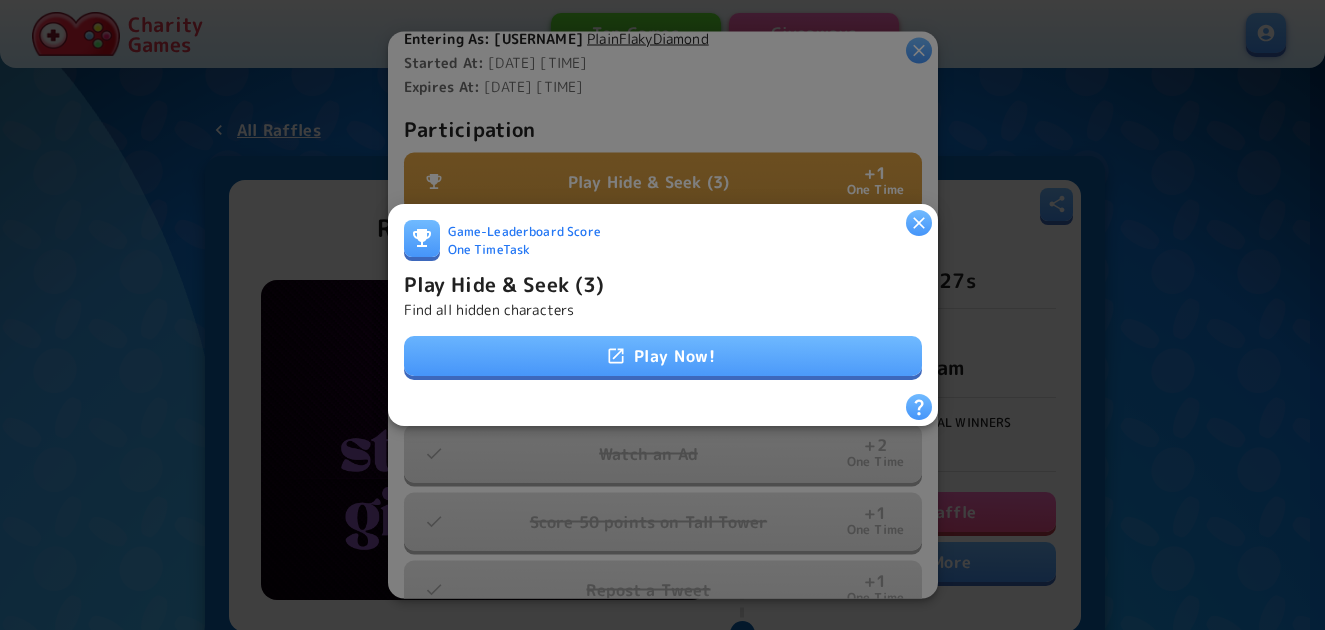 click on "Play Now!" at bounding box center (663, 356) 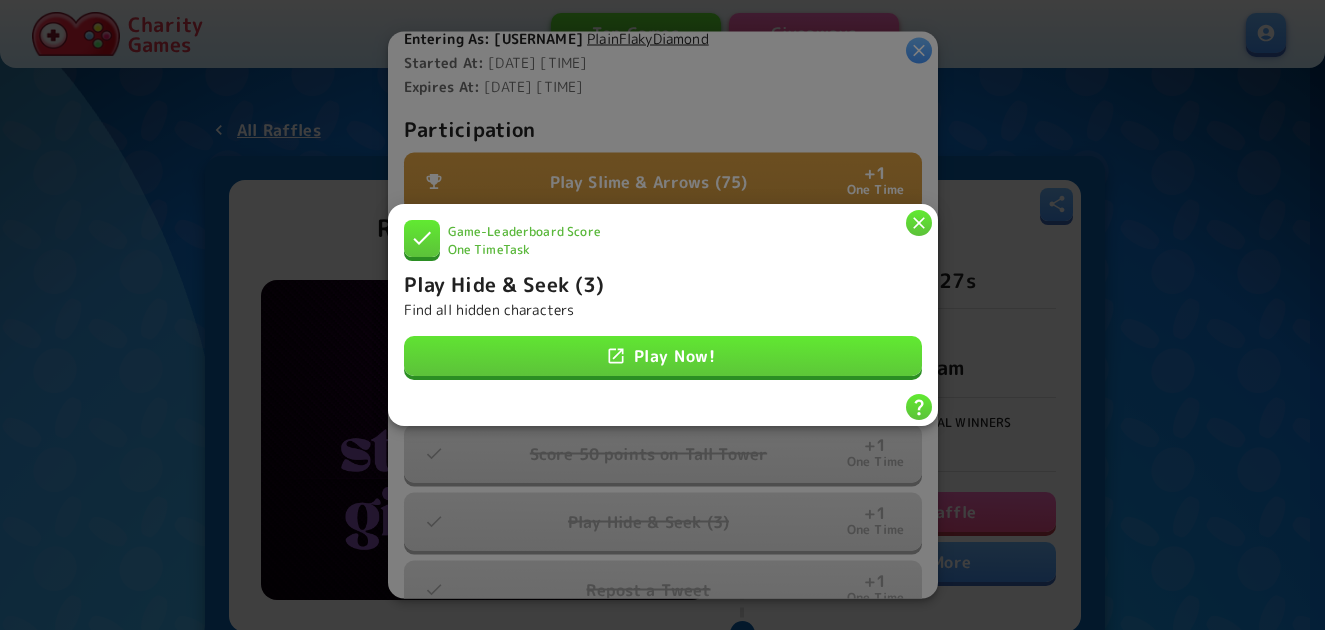 click at bounding box center (919, 223) 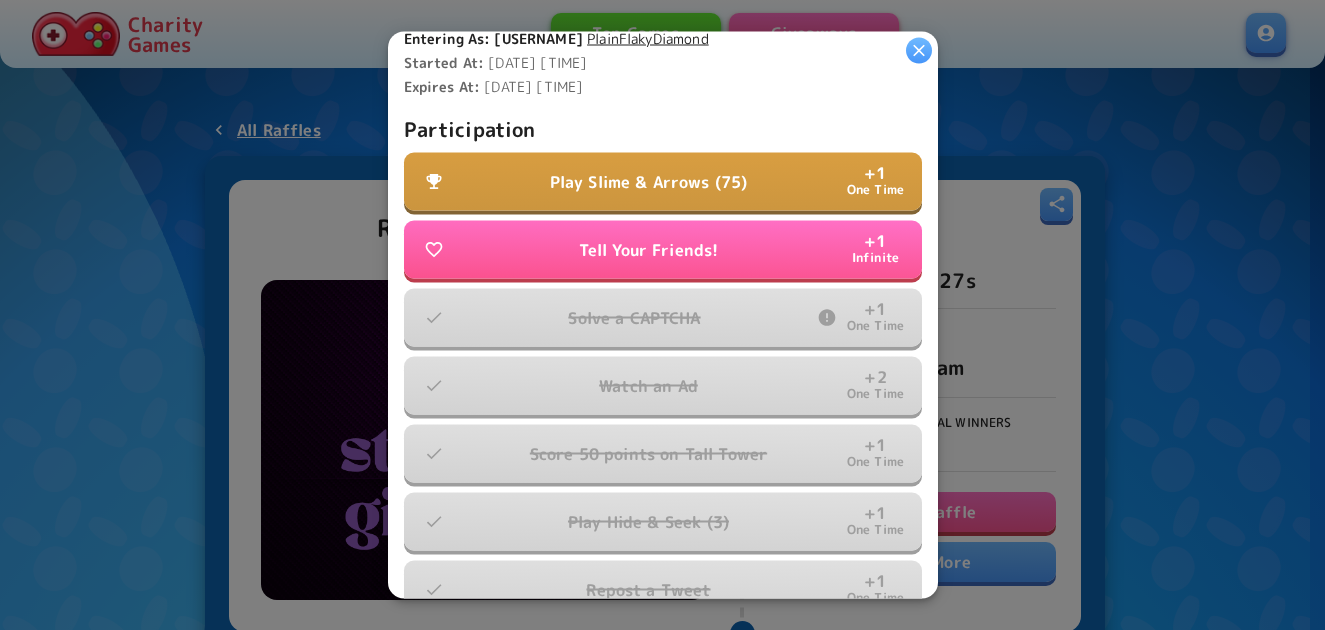 click on "Play Slime & Arrows (75)" at bounding box center (649, 182) 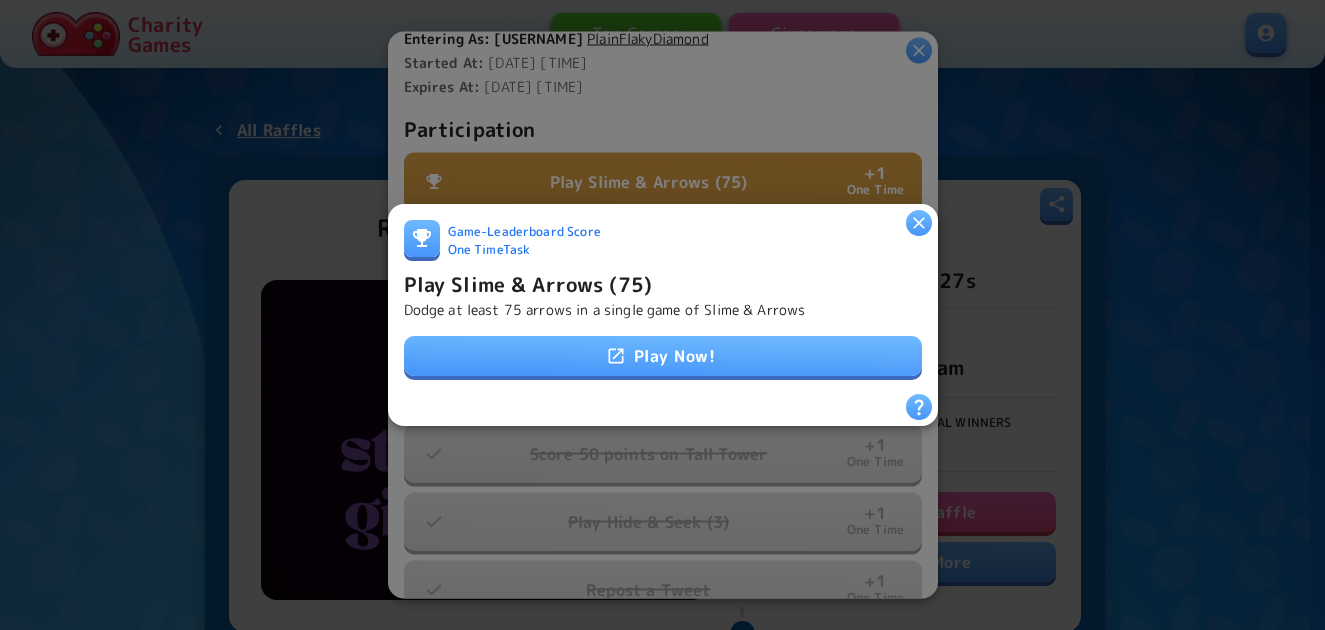click on "Play Now!" at bounding box center [663, 356] 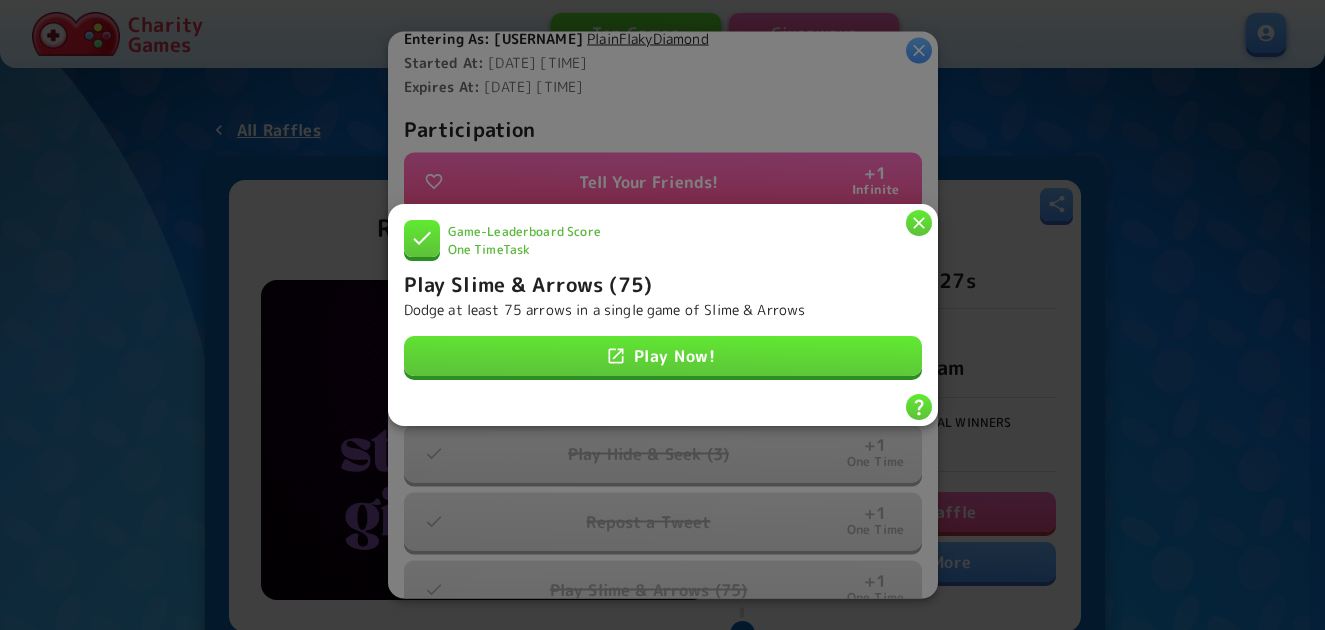 click at bounding box center [919, 223] 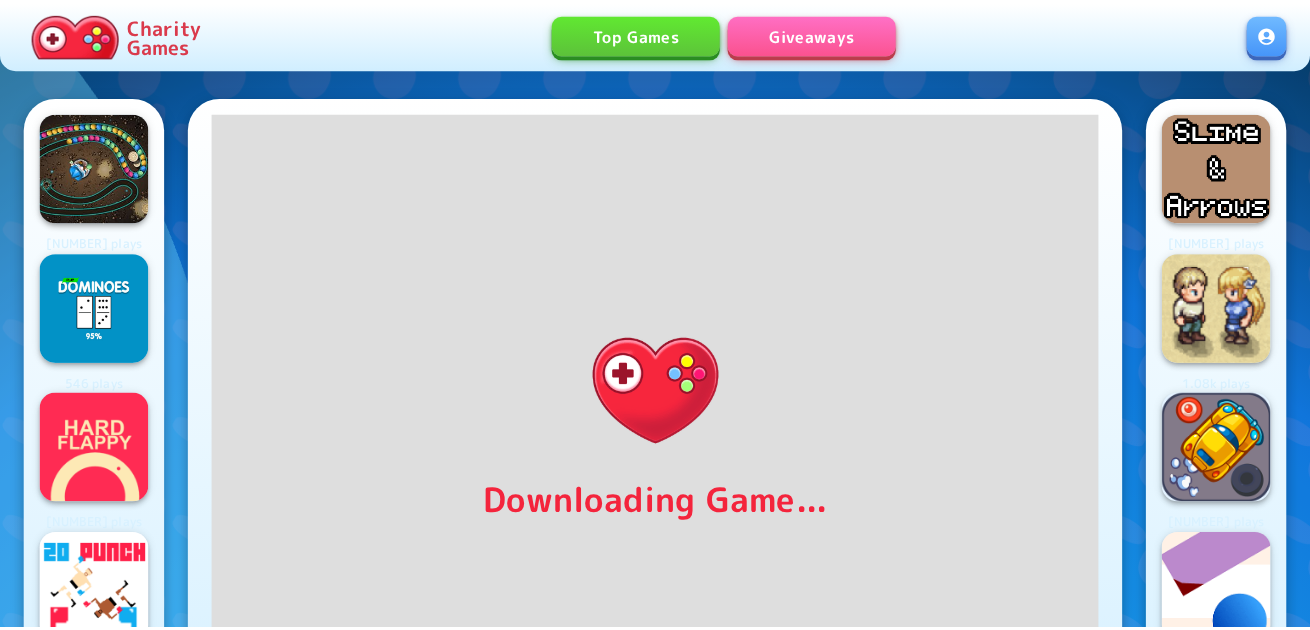 scroll, scrollTop: 0, scrollLeft: 0, axis: both 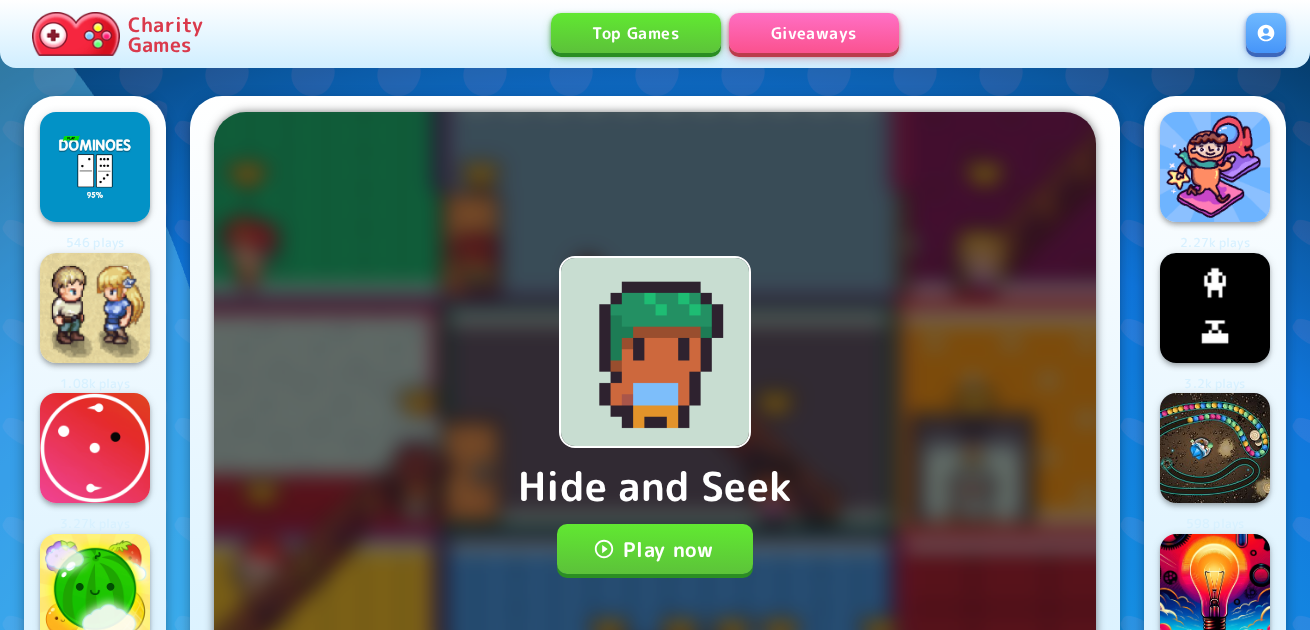 click on "Play now" at bounding box center (655, 549) 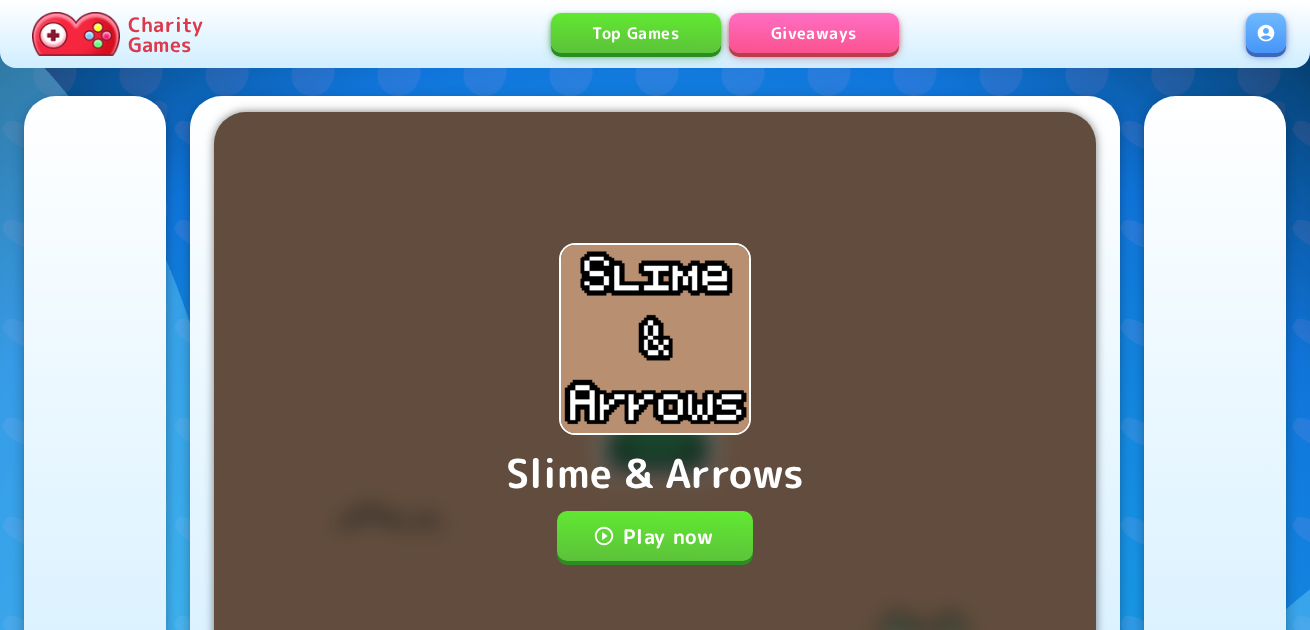 scroll, scrollTop: 0, scrollLeft: 0, axis: both 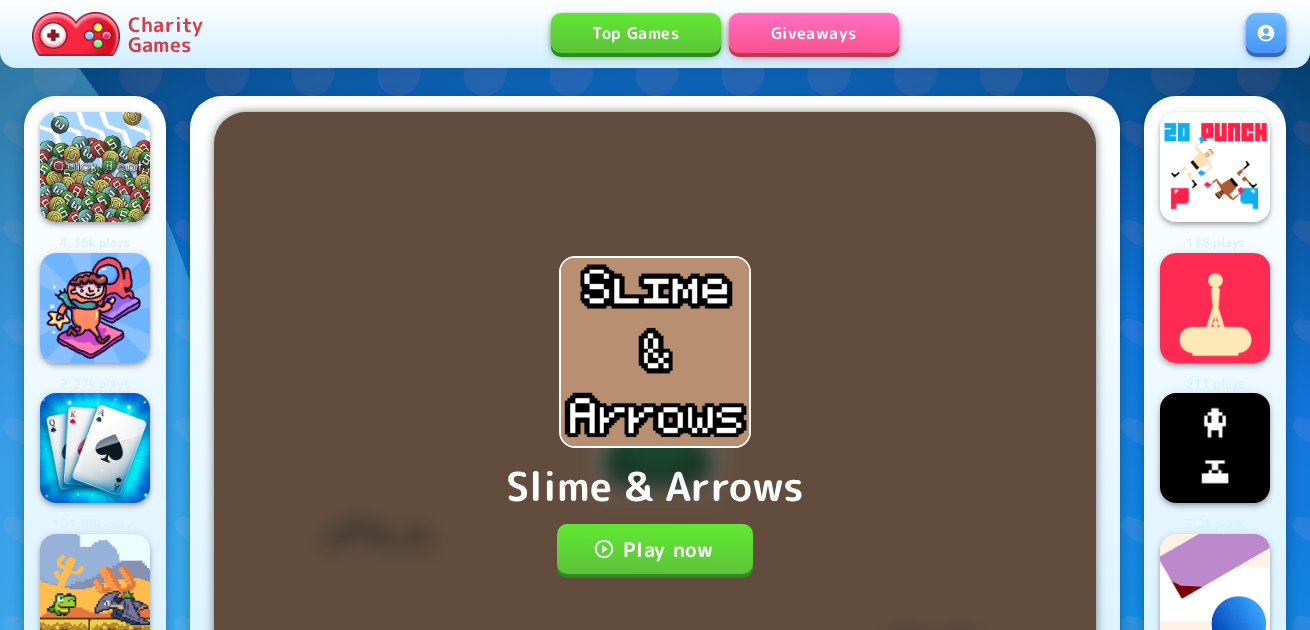 click on "Slime & Arrows Play now Progress will be saved   on your account" at bounding box center (655, 415) 